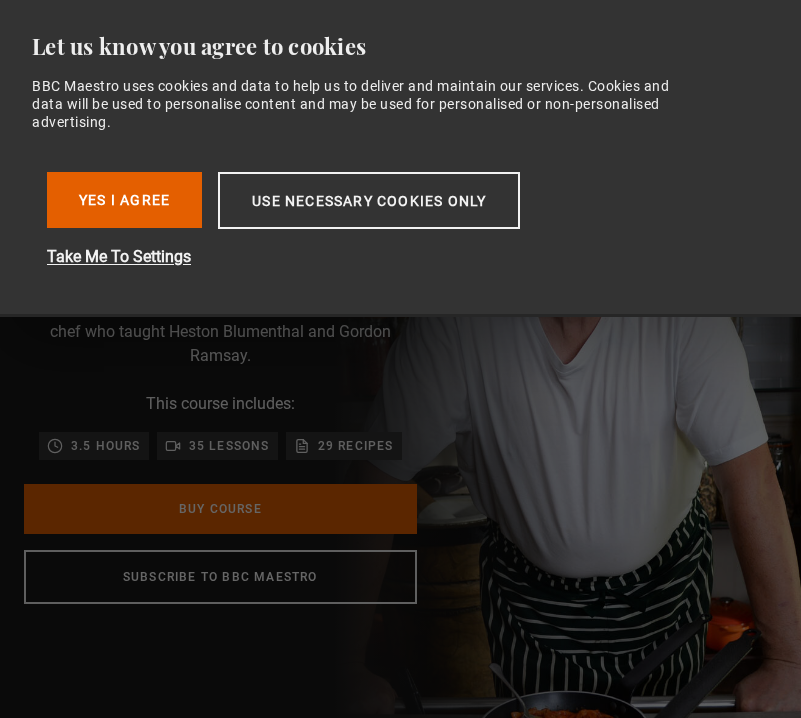 scroll, scrollTop: 0, scrollLeft: 0, axis: both 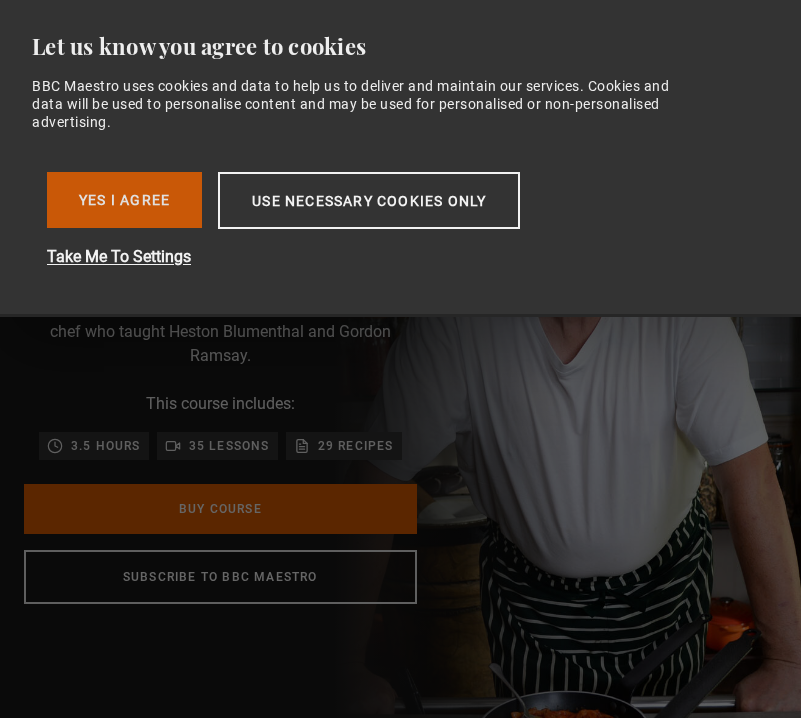 click on "Yes I Agree" at bounding box center [124, 200] 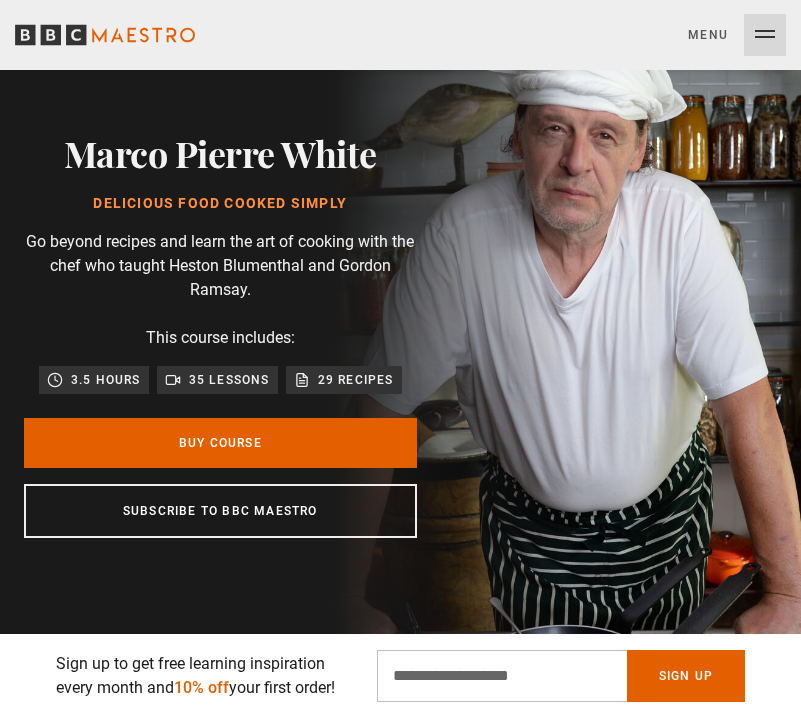 scroll, scrollTop: 69, scrollLeft: 0, axis: vertical 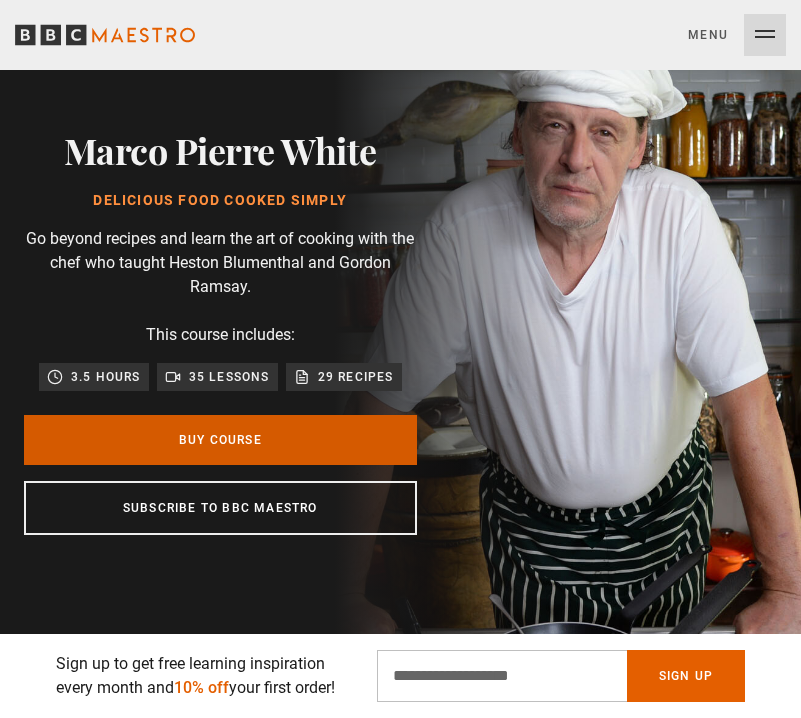 click on "Buy Course" at bounding box center (220, 440) 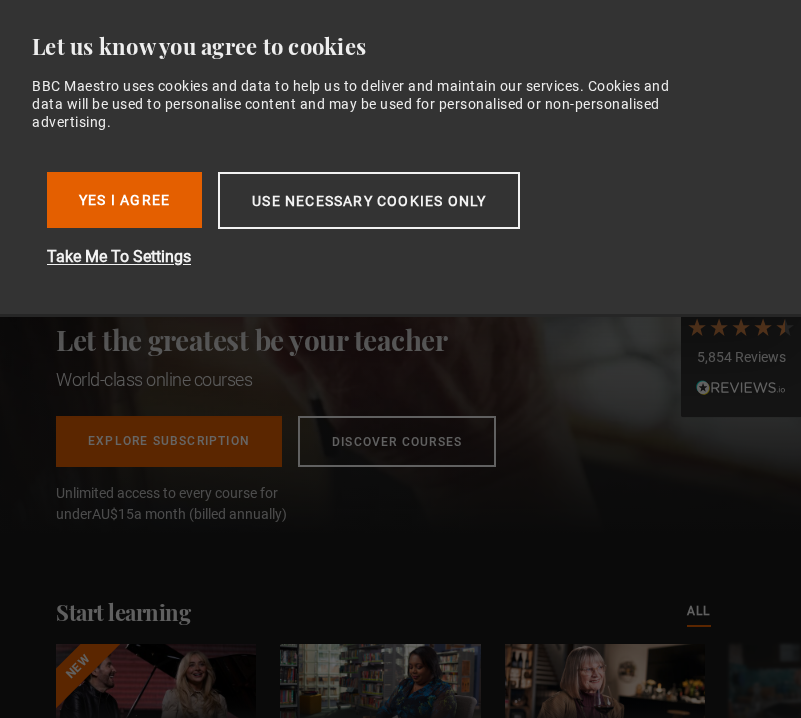scroll, scrollTop: 0, scrollLeft: 0, axis: both 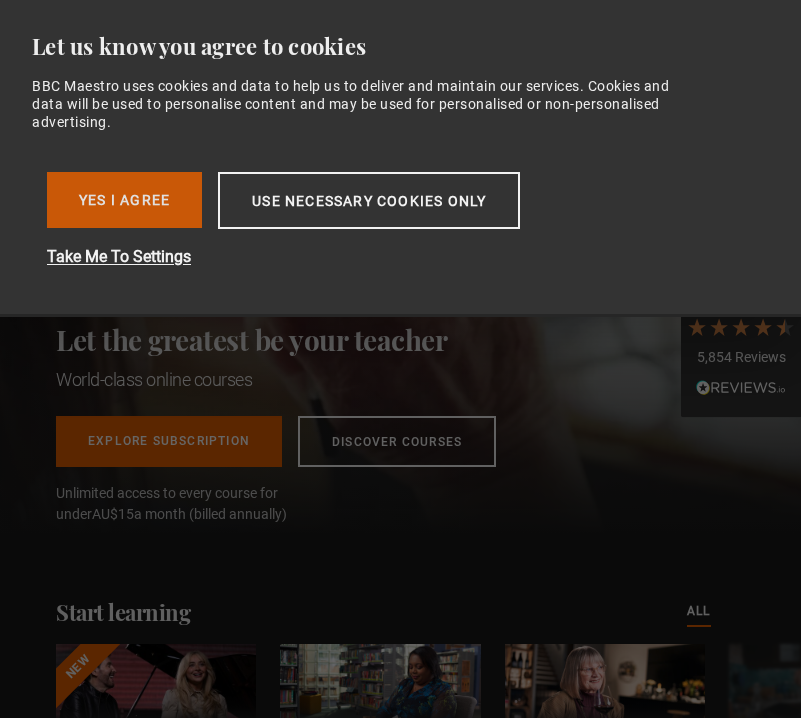click on "Yes I Agree" at bounding box center [124, 200] 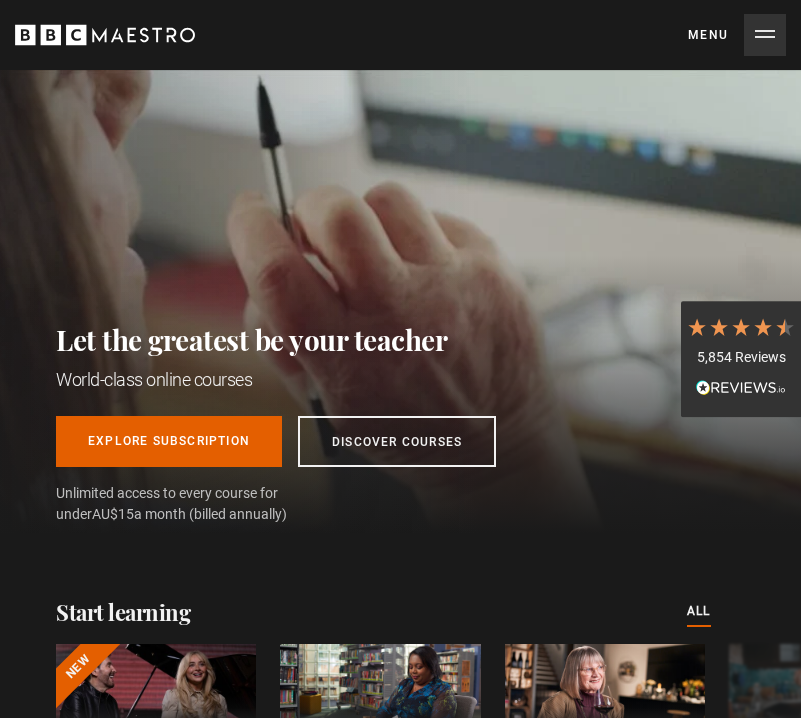 scroll, scrollTop: 0, scrollLeft: 339, axis: horizontal 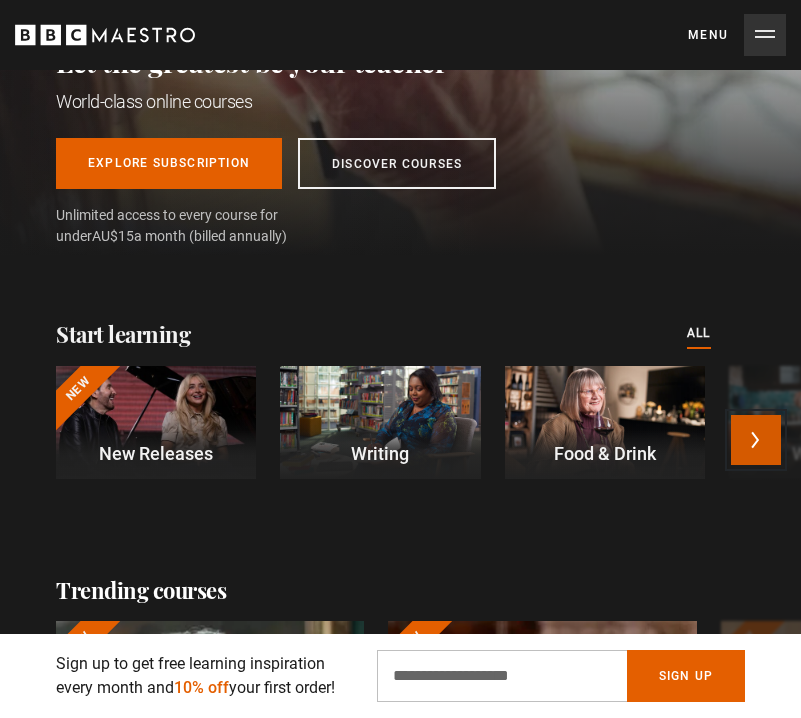 click on "Next" at bounding box center (756, 440) 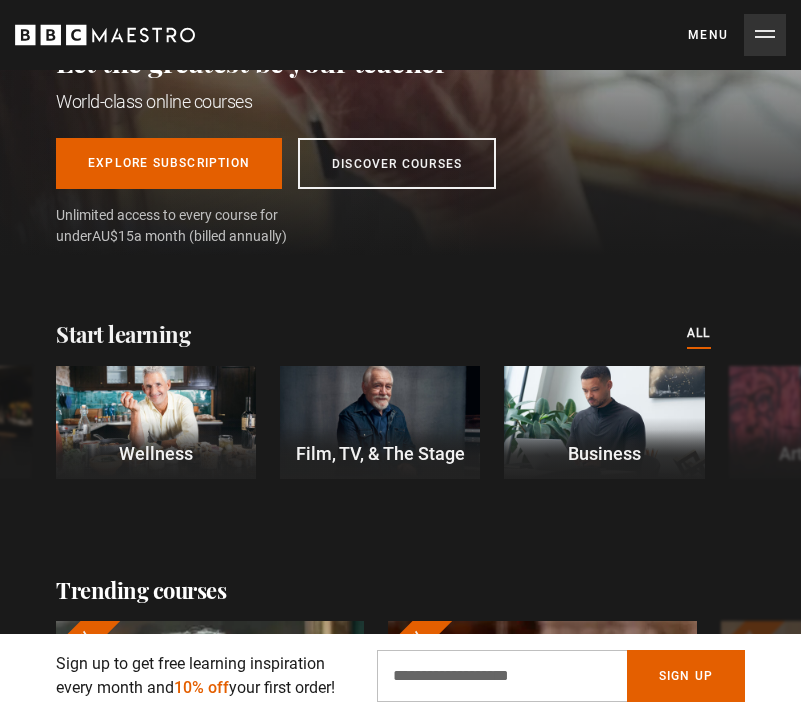 scroll, scrollTop: 0, scrollLeft: 678, axis: horizontal 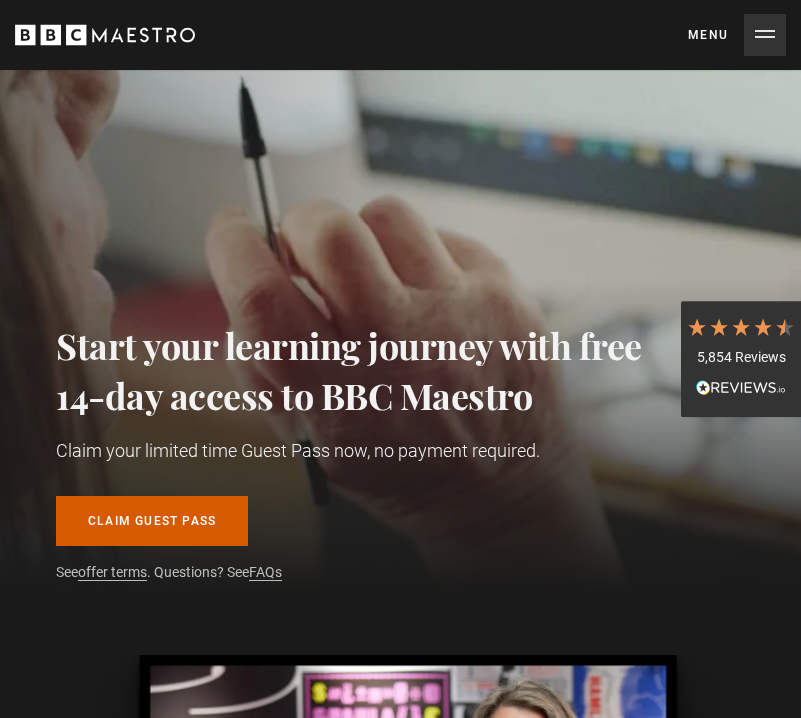 click on "Claim guest pass" at bounding box center (152, 521) 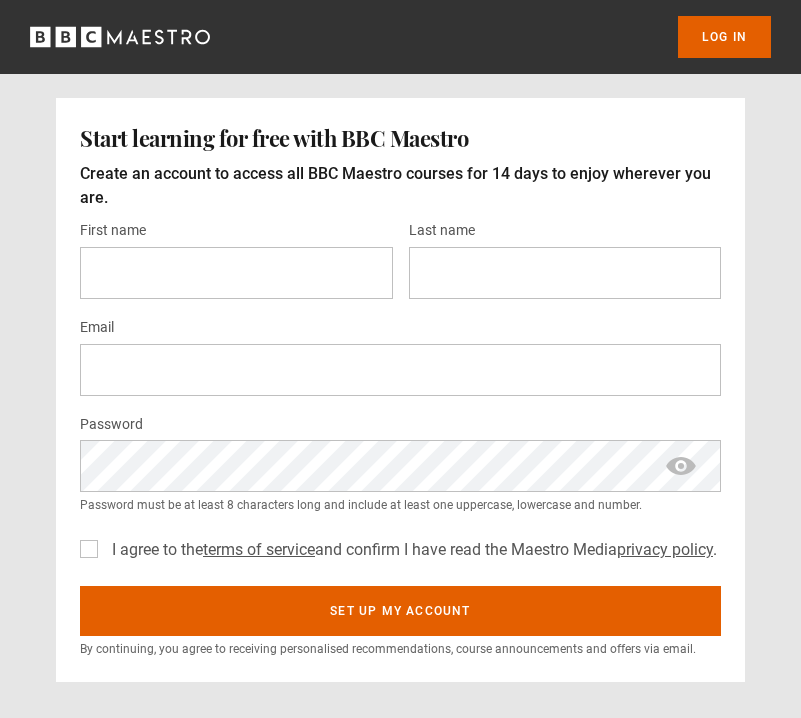 scroll, scrollTop: 0, scrollLeft: 0, axis: both 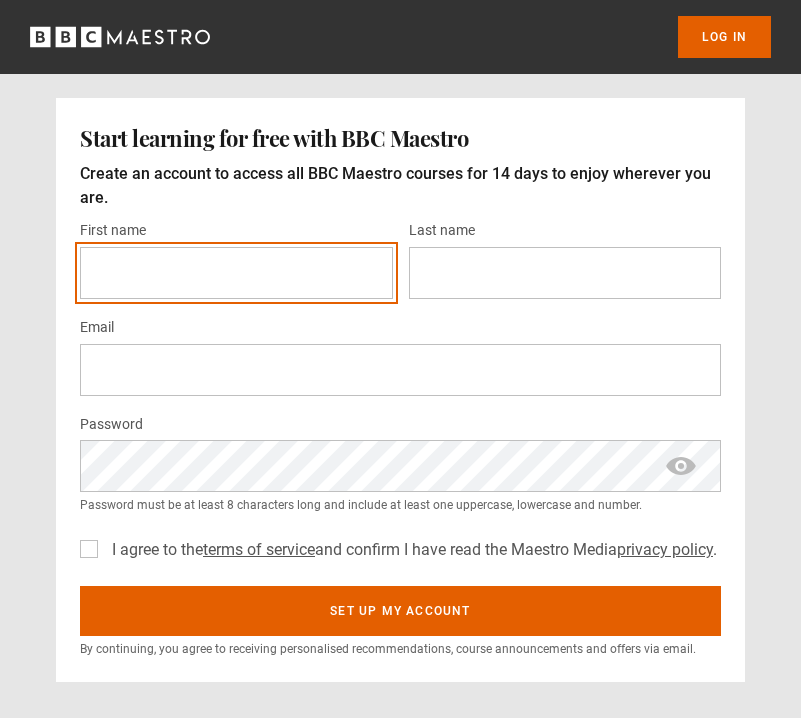 click on "First name  *" at bounding box center [236, 273] 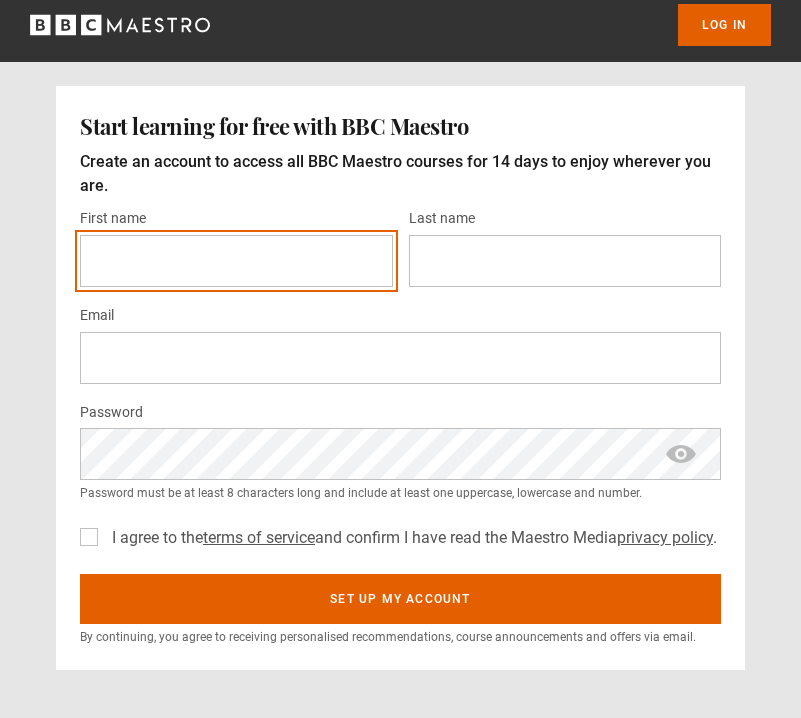scroll, scrollTop: 6, scrollLeft: 0, axis: vertical 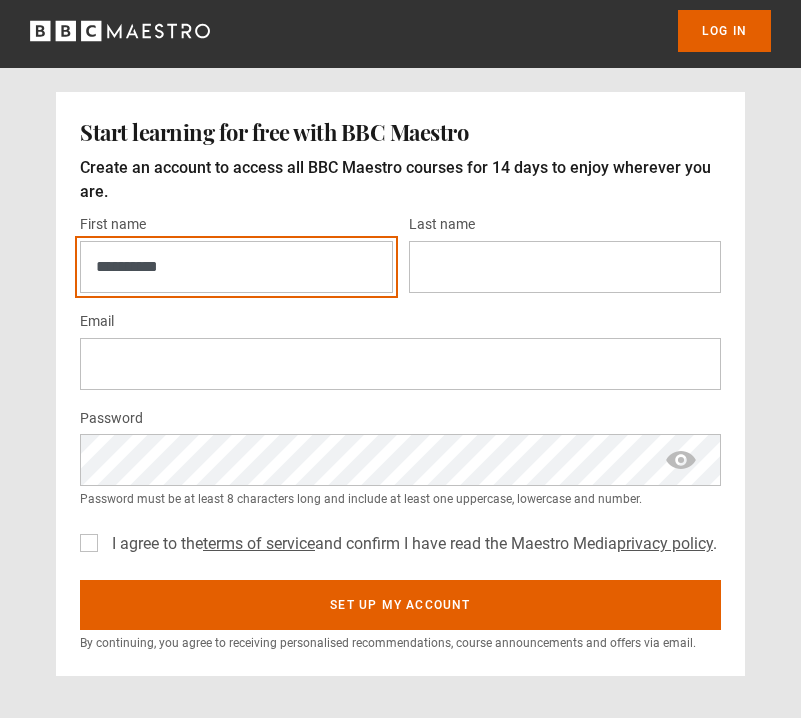 type on "*********" 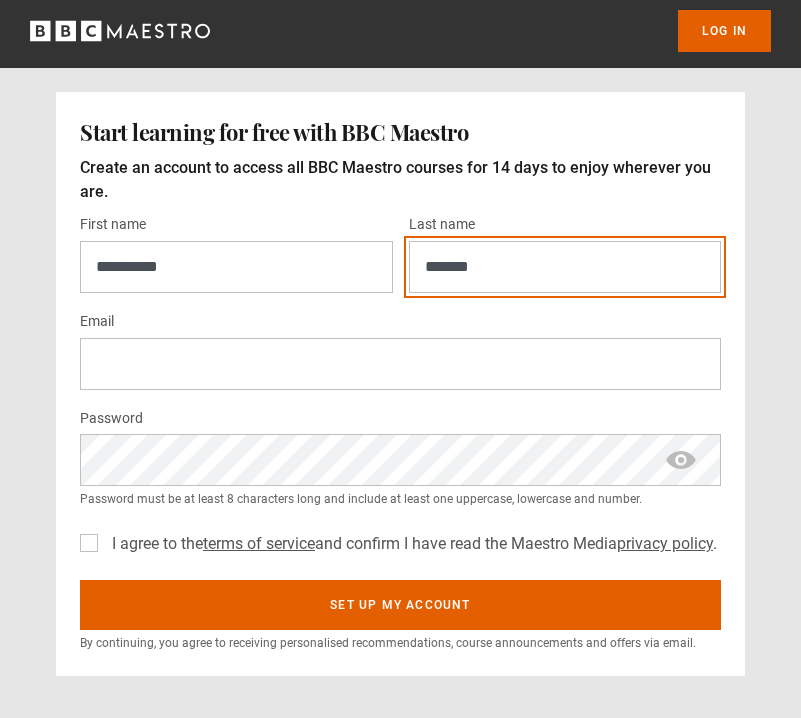 type on "*******" 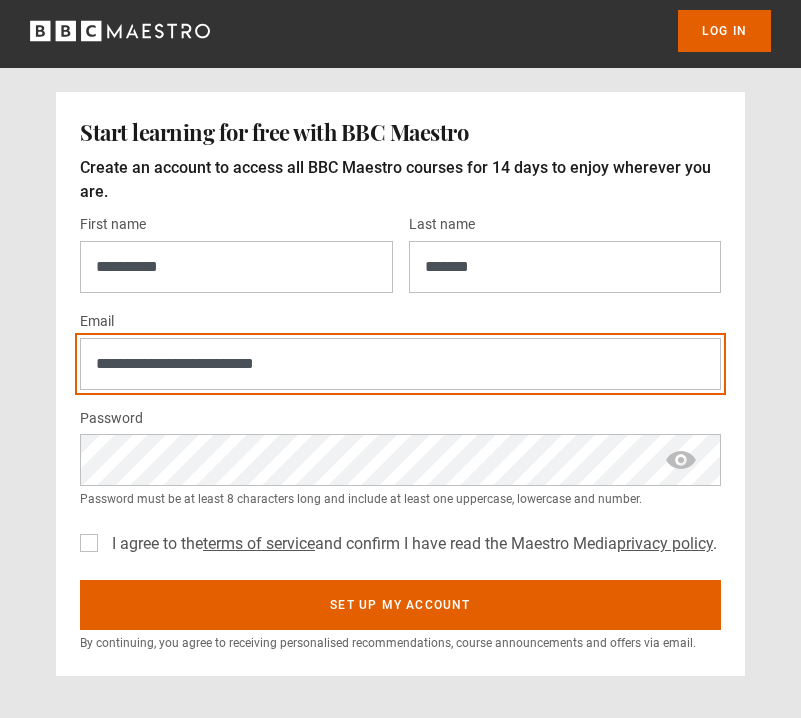 type on "**********" 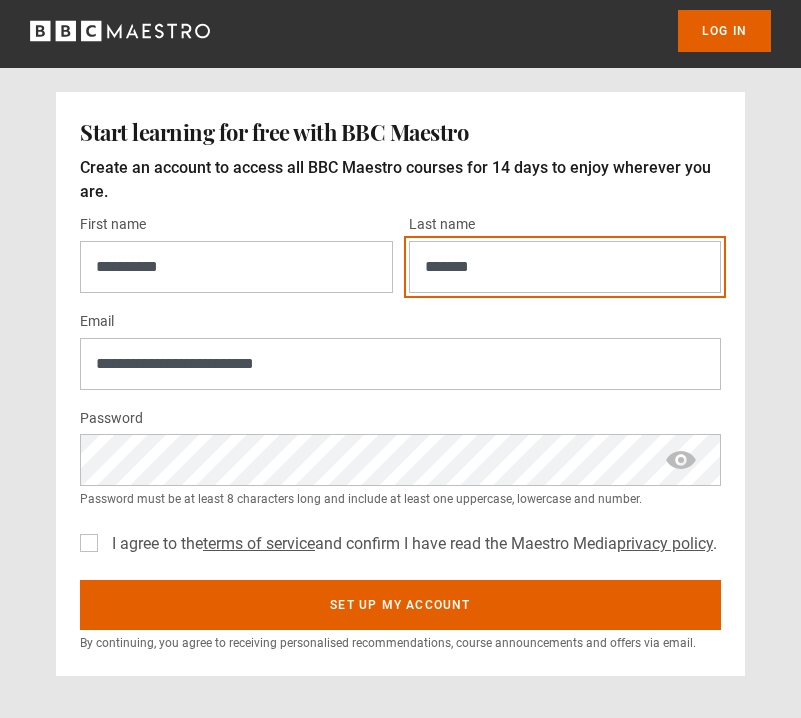 click on "*******" at bounding box center (565, 267) 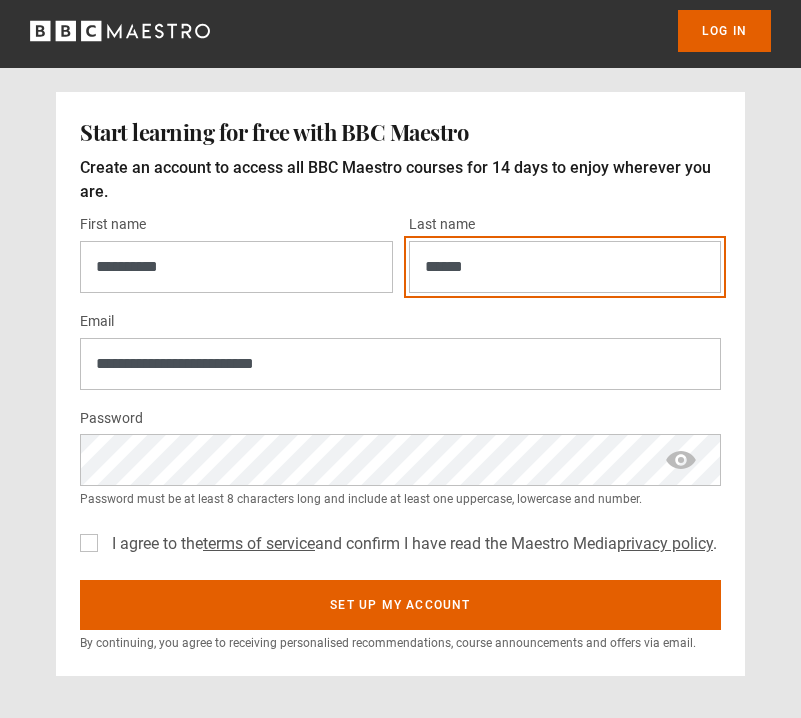 type on "******" 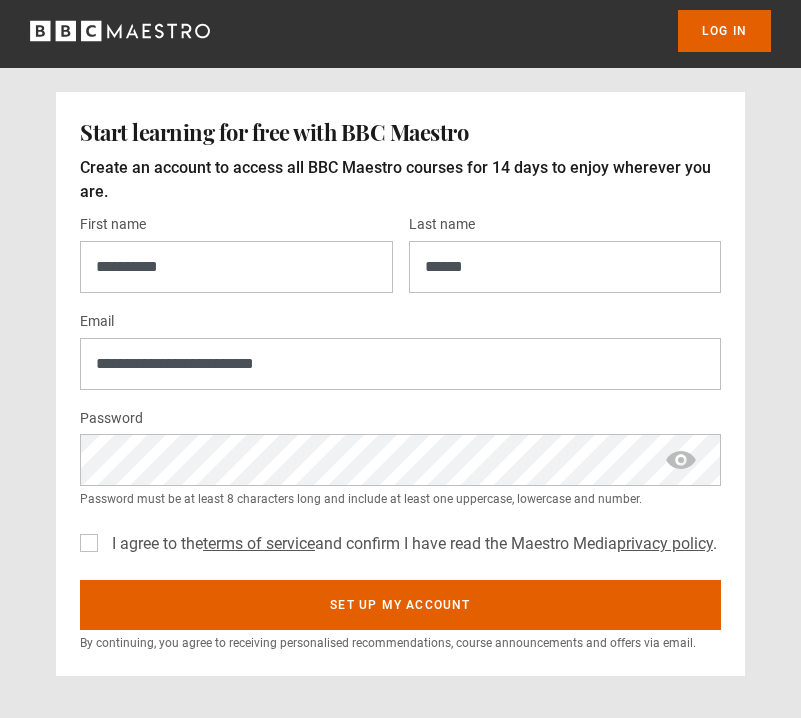 click on "I agree to the  terms of service  and confirm I have read the Maestro Media  privacy policy ." at bounding box center (410, 544) 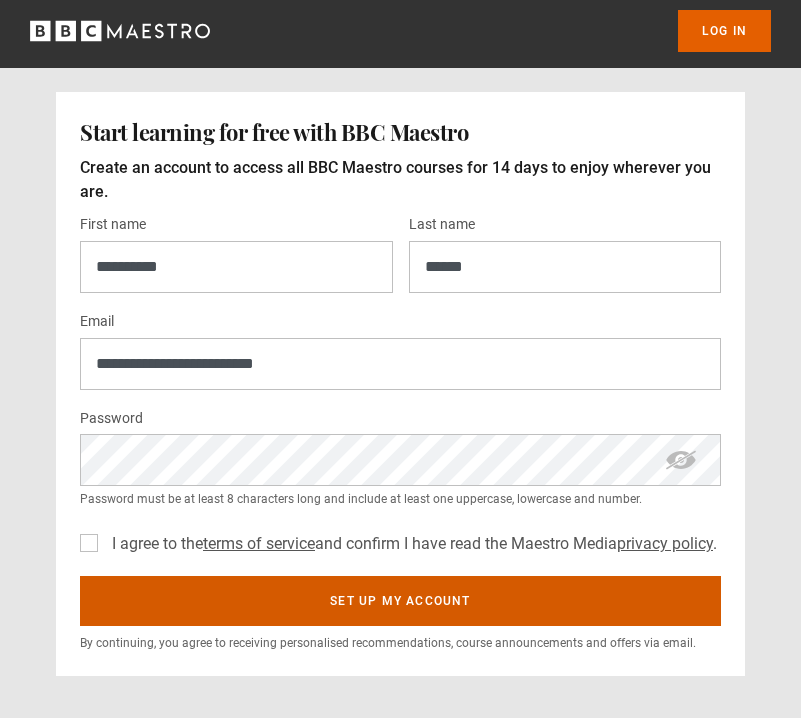 click on "Set up my account" at bounding box center (400, 601) 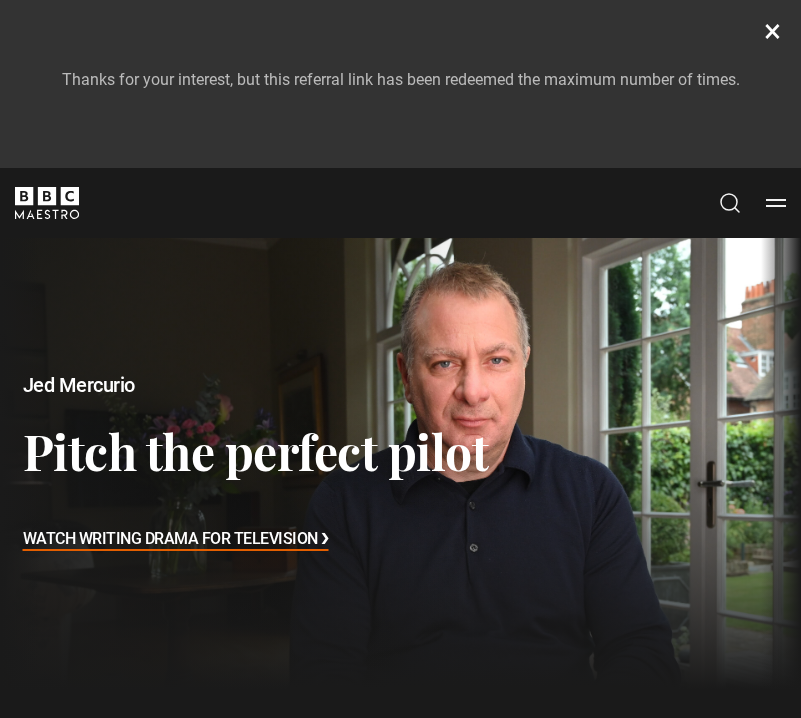 scroll, scrollTop: 0, scrollLeft: 0, axis: both 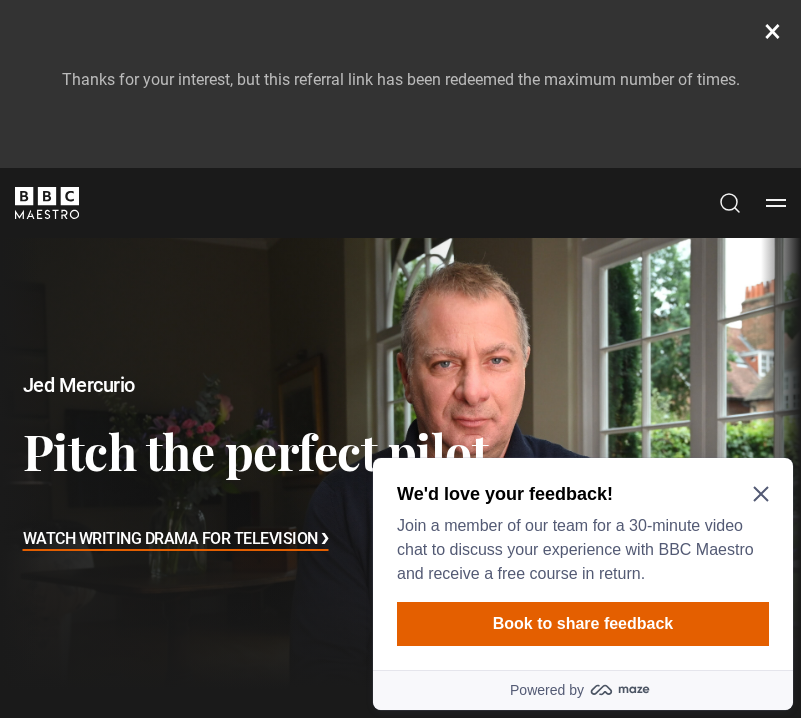 click 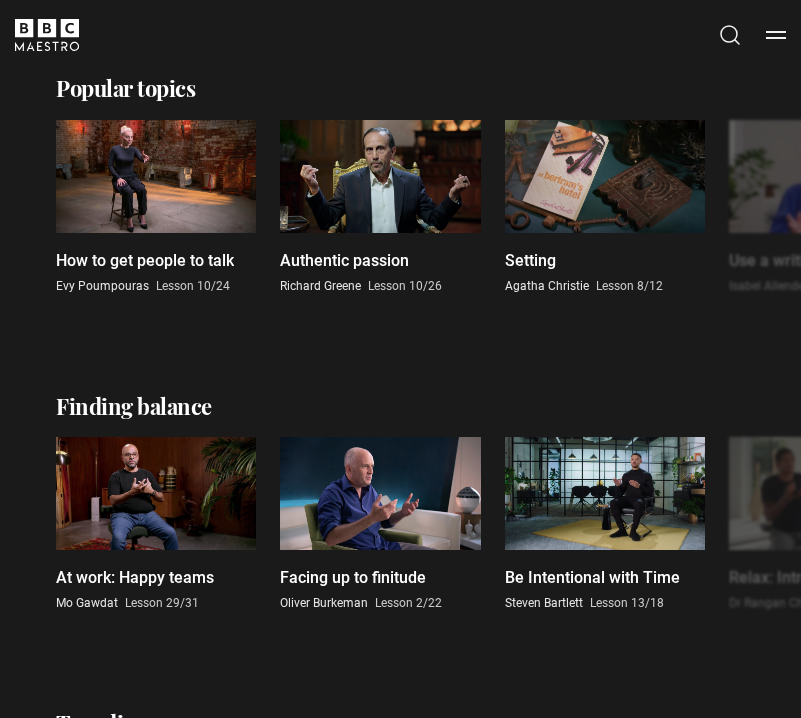 scroll, scrollTop: 0, scrollLeft: 0, axis: both 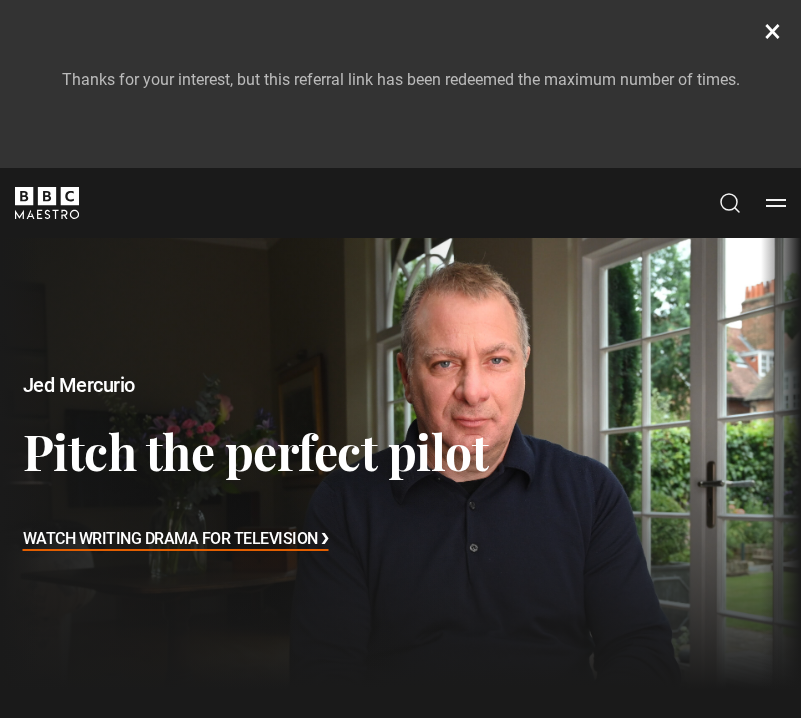 click on "×" at bounding box center (772, 31) 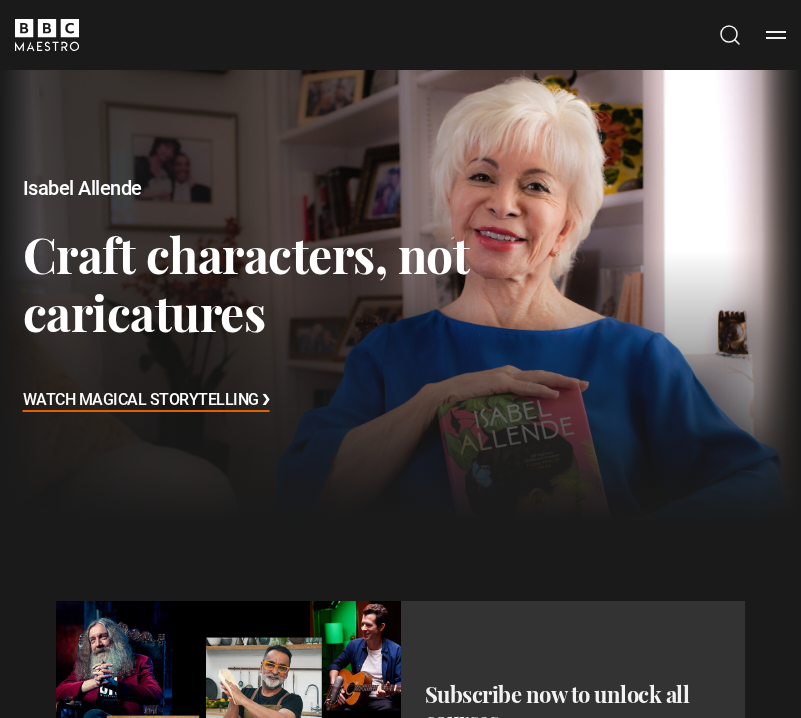 scroll, scrollTop: 0, scrollLeft: 0, axis: both 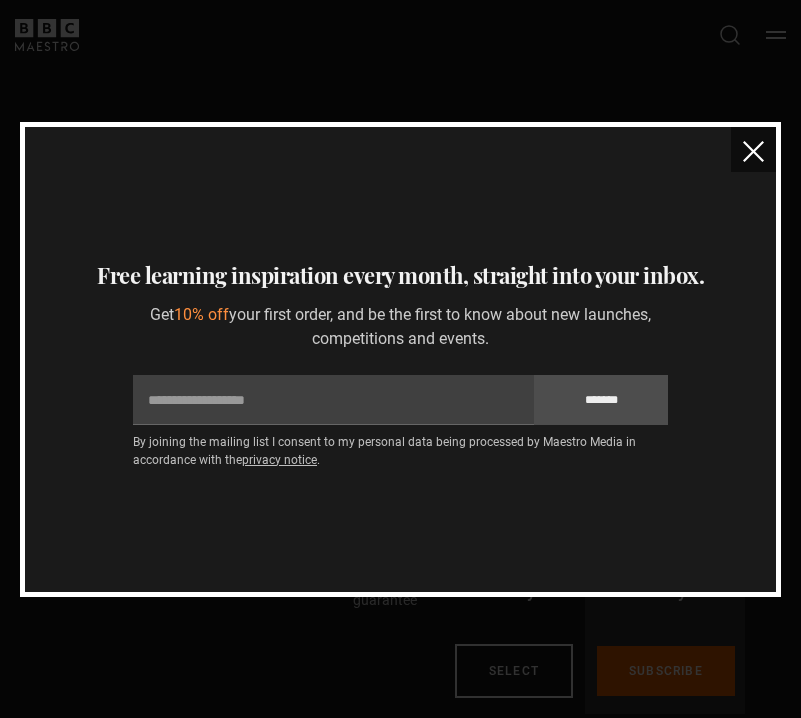 click at bounding box center (753, 151) 